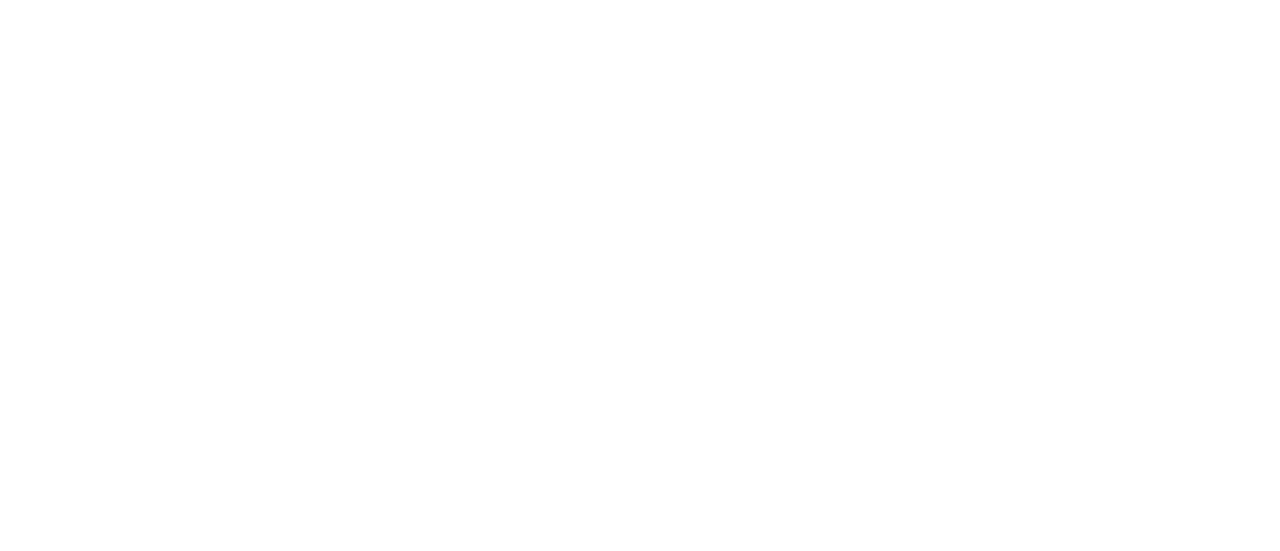 scroll, scrollTop: 0, scrollLeft: 0, axis: both 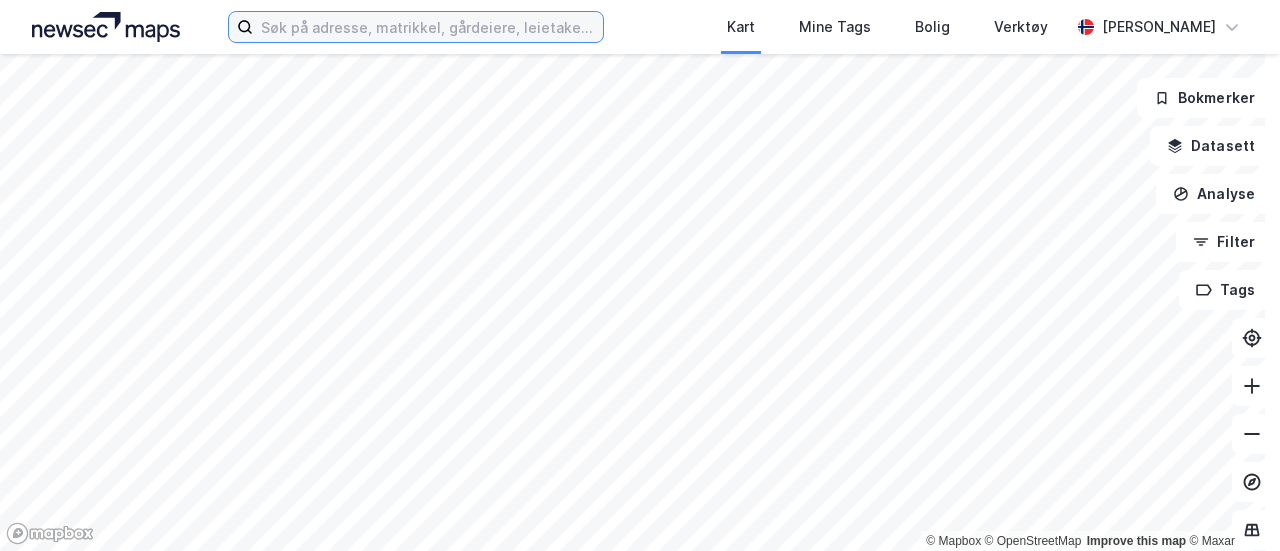 click at bounding box center [428, 27] 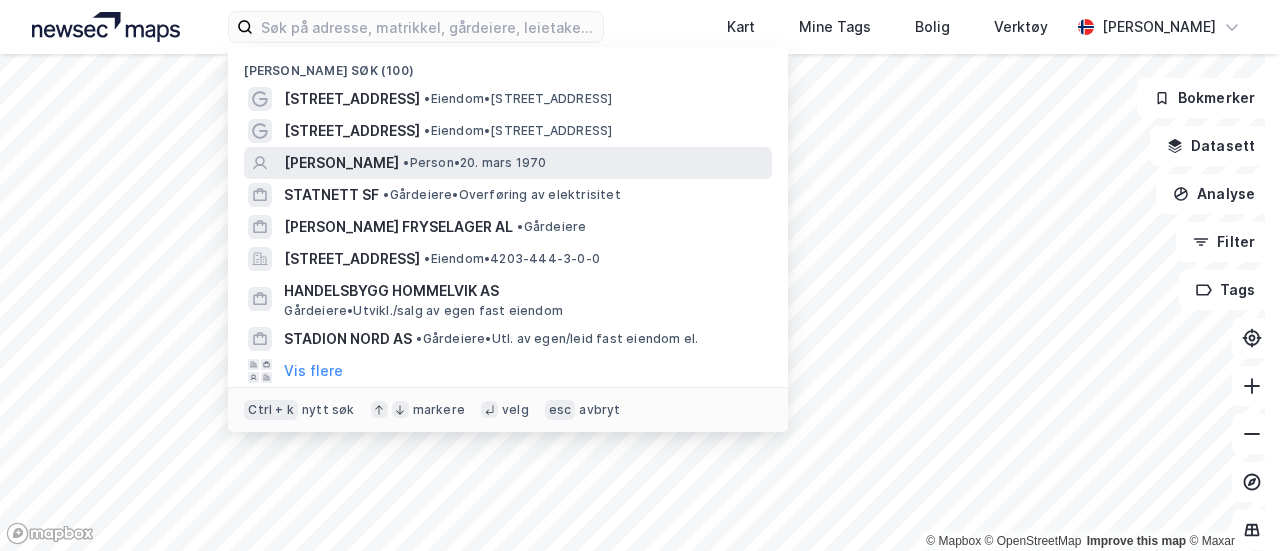 click on "•  Person  •  20. mars 1970" at bounding box center [474, 163] 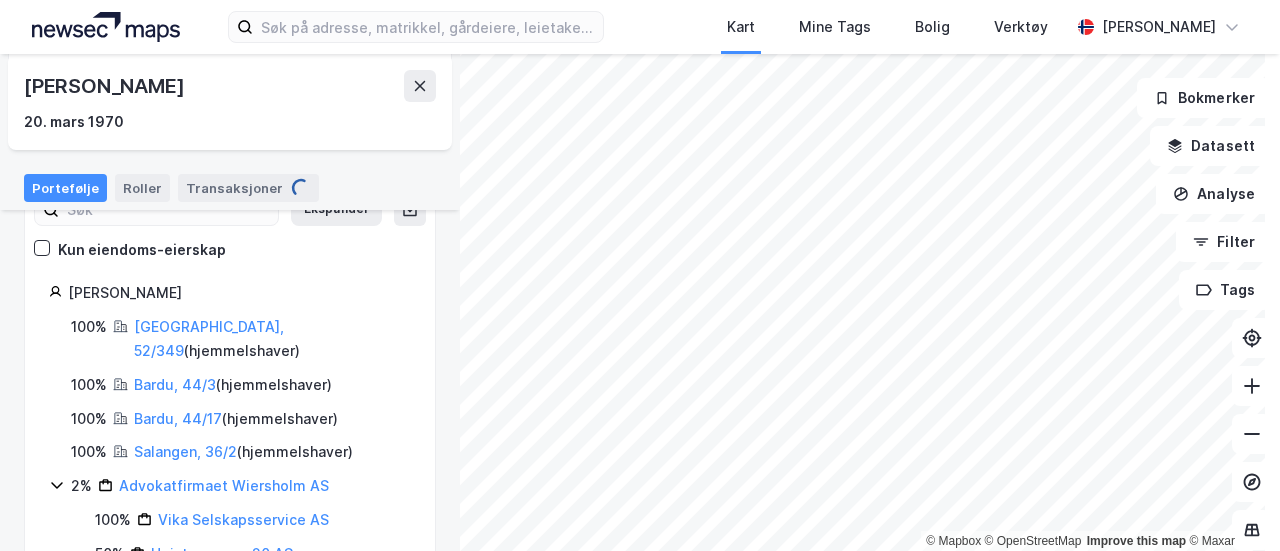 scroll, scrollTop: 170, scrollLeft: 0, axis: vertical 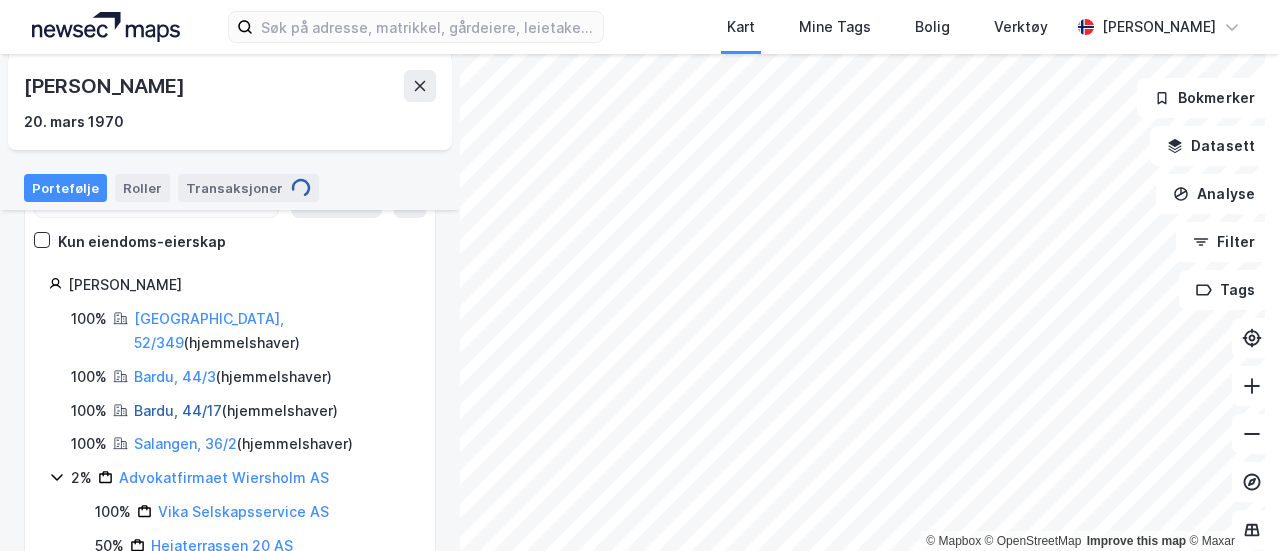 click on "Bardu, 44/17" at bounding box center (178, 410) 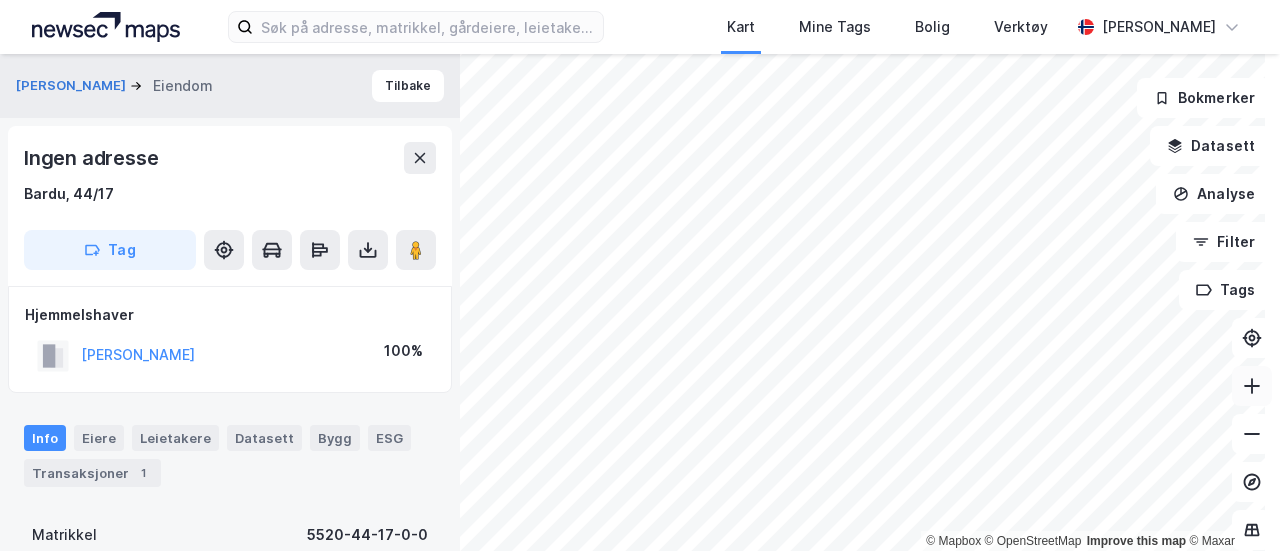 click 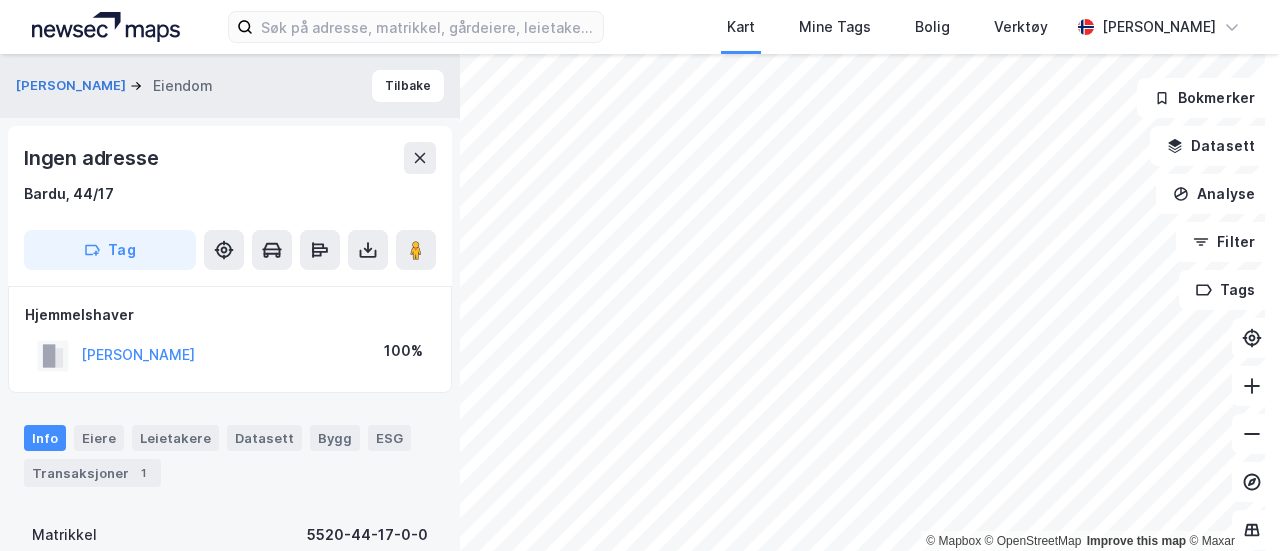 click on "Kart Mine Tags [PERSON_NAME] Verktøy Ståle Meleng © Mapbox   © OpenStreetMap   Improve this map   © [PERSON_NAME] OTTAR   Eiendom Tilbake Ingen adresse Bardu, 44/17 Tag Hjemmelshaver MELENG STÅLE OTTAR 100% Info Eiere Leietakere Datasett Bygg ESG Transaksjoner 1 Matrikkel 5520-44-17-0-0 Tomteareal 1 247 834 ㎡ Bruksareal (BRA) 0 ㎡ Eiendomstype — Antall leietakere 0 Punktleie Nei Festegrunn Nei Tinglyst Ja Kommunekart Miljøstatus Bokmerker Datasett Analyse Filter Tags" at bounding box center [640, 275] 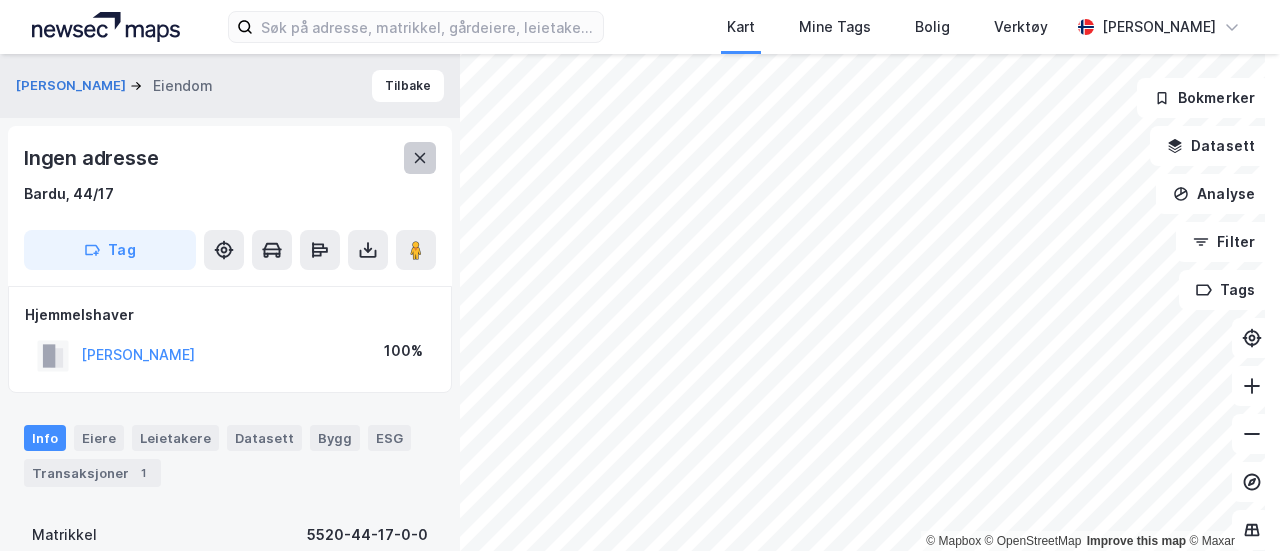 click 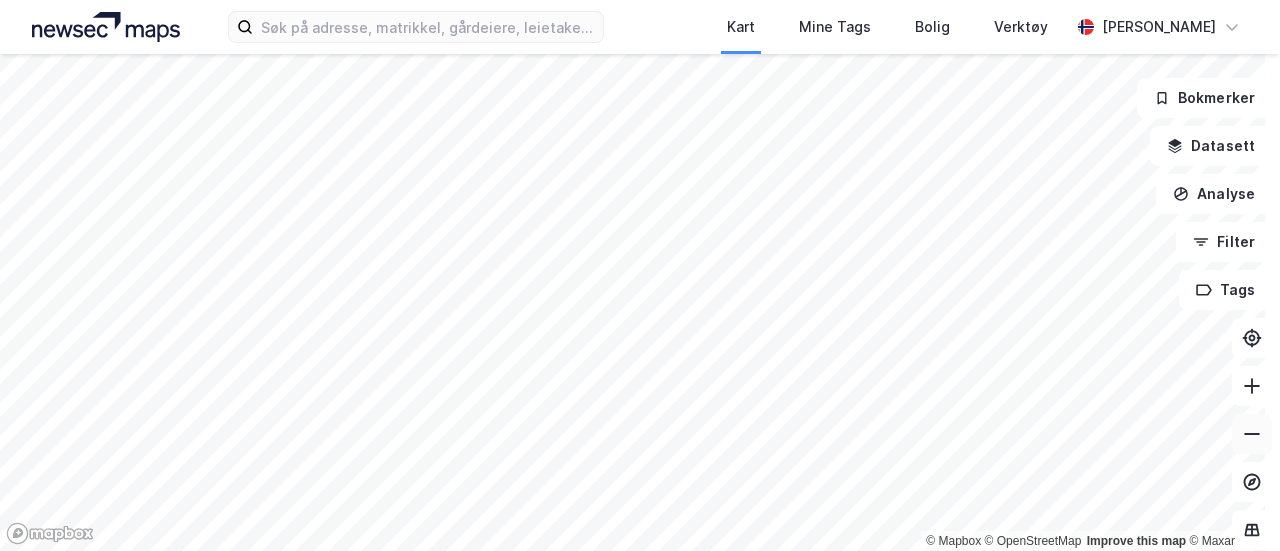 click 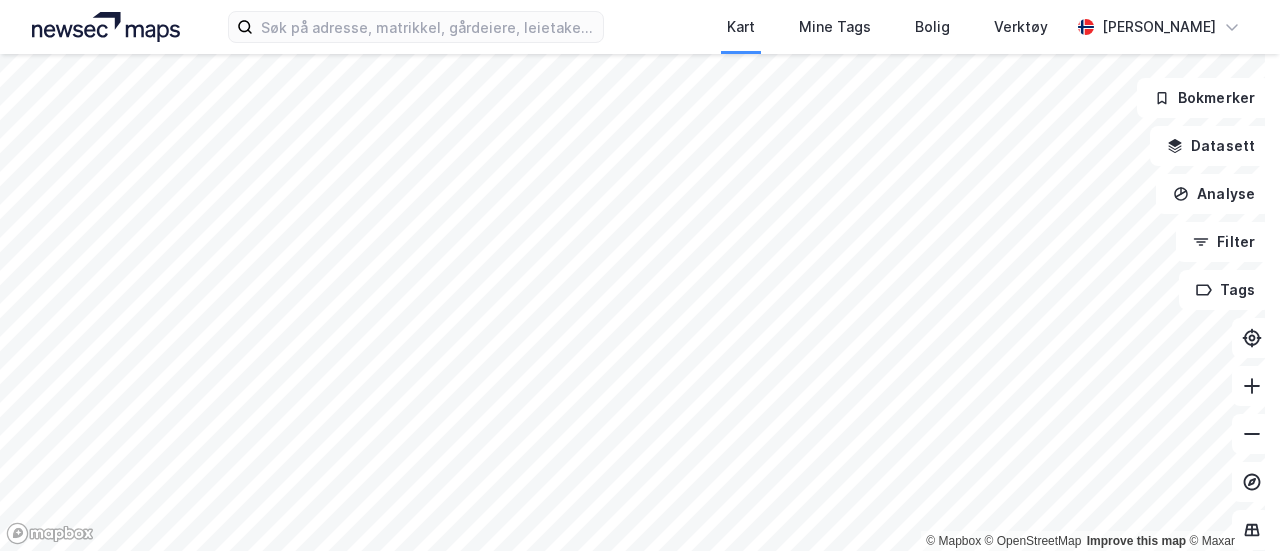 click on "Kart Mine Tags [PERSON_NAME] Verktøy Ståle Meleng © Mapbox   © OpenStreetMap   Improve this map   © Maxar Bokmerker Datasett Analyse Filter Tags" at bounding box center (640, 275) 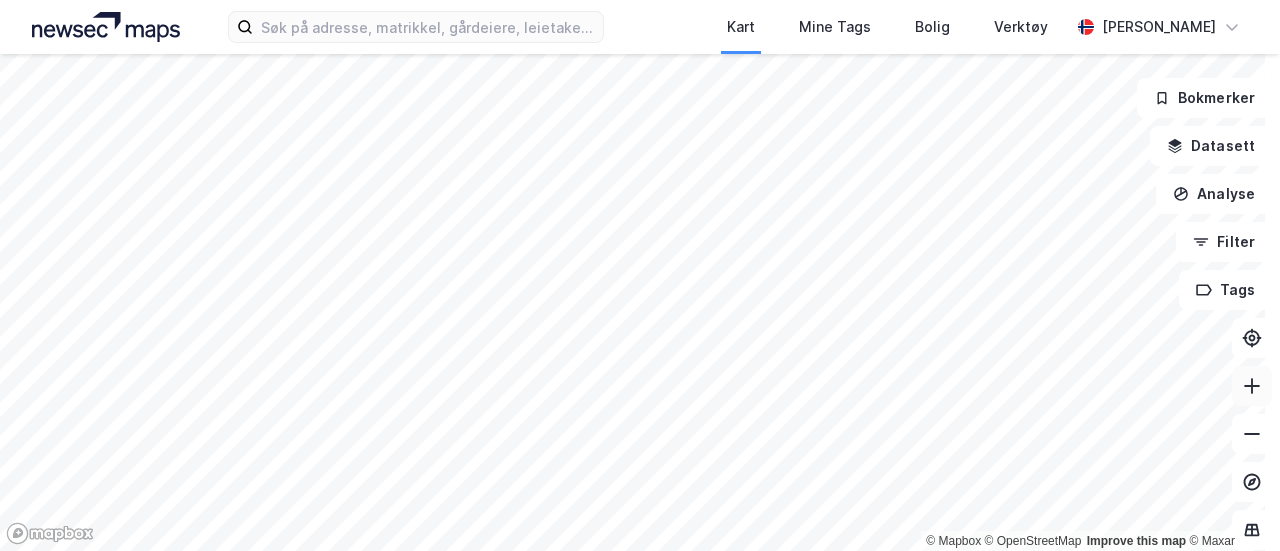 click at bounding box center (1252, 386) 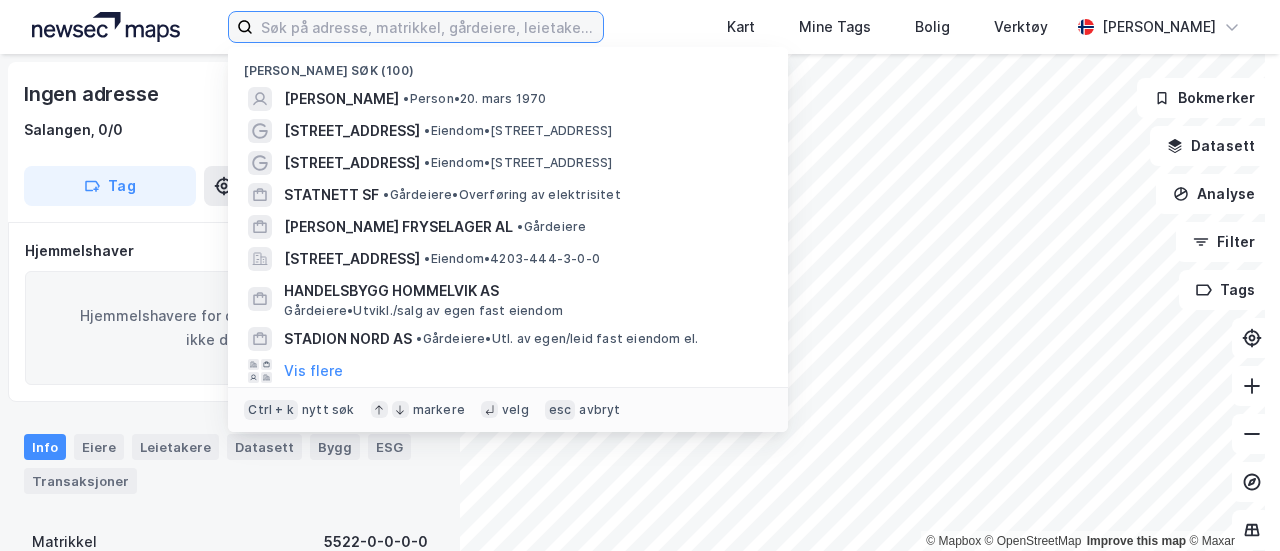 click at bounding box center [428, 27] 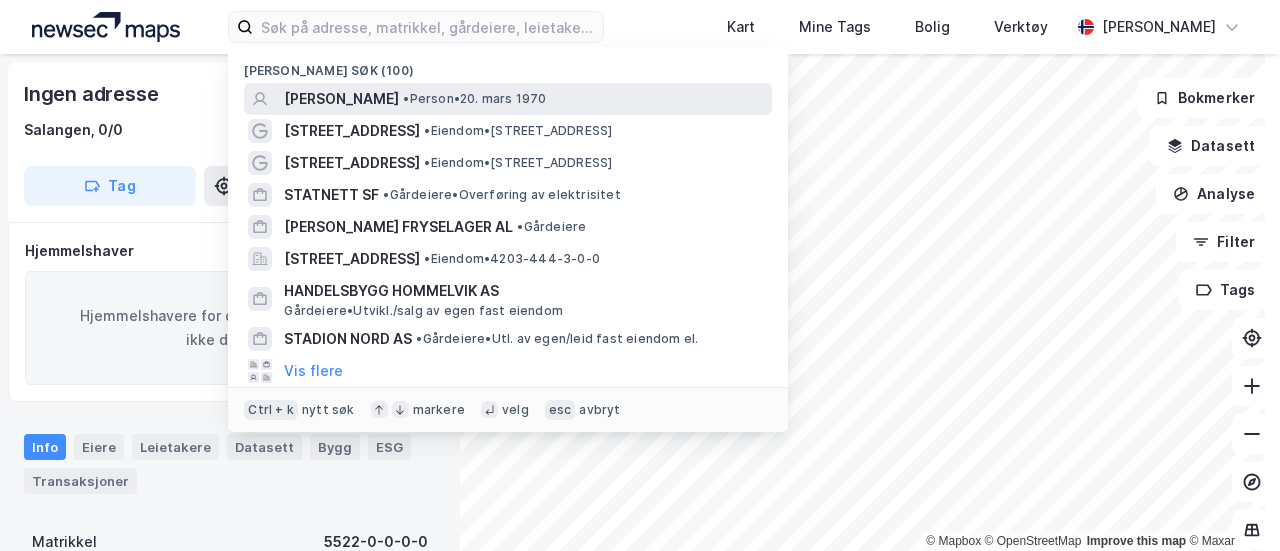 click on "[PERSON_NAME]  •  Person  •  20. mars 1970" at bounding box center [526, 99] 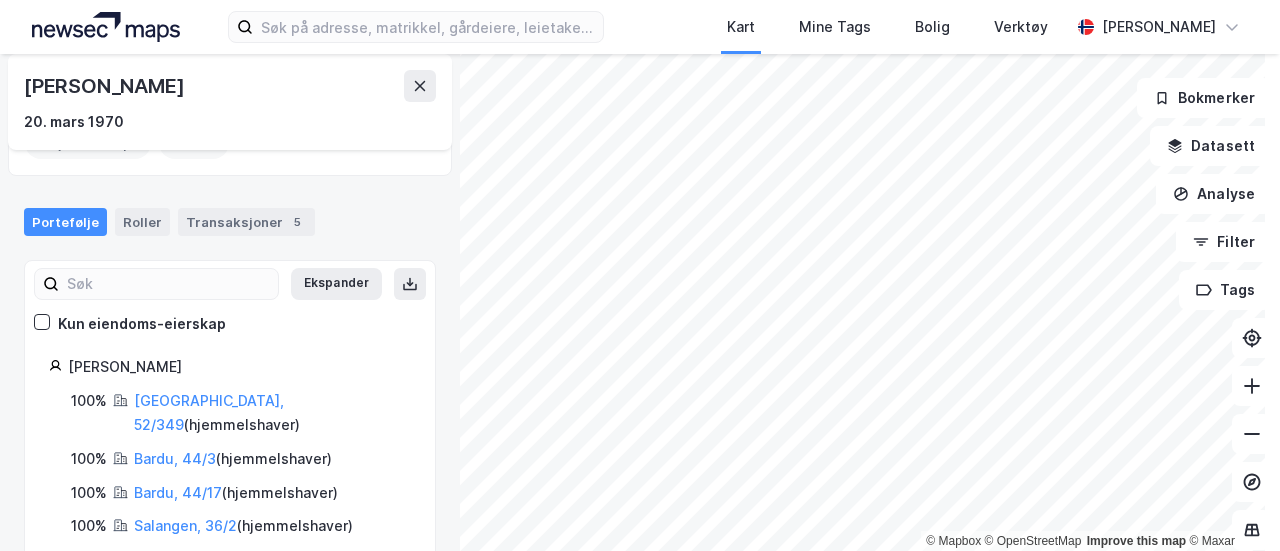 scroll, scrollTop: 112, scrollLeft: 0, axis: vertical 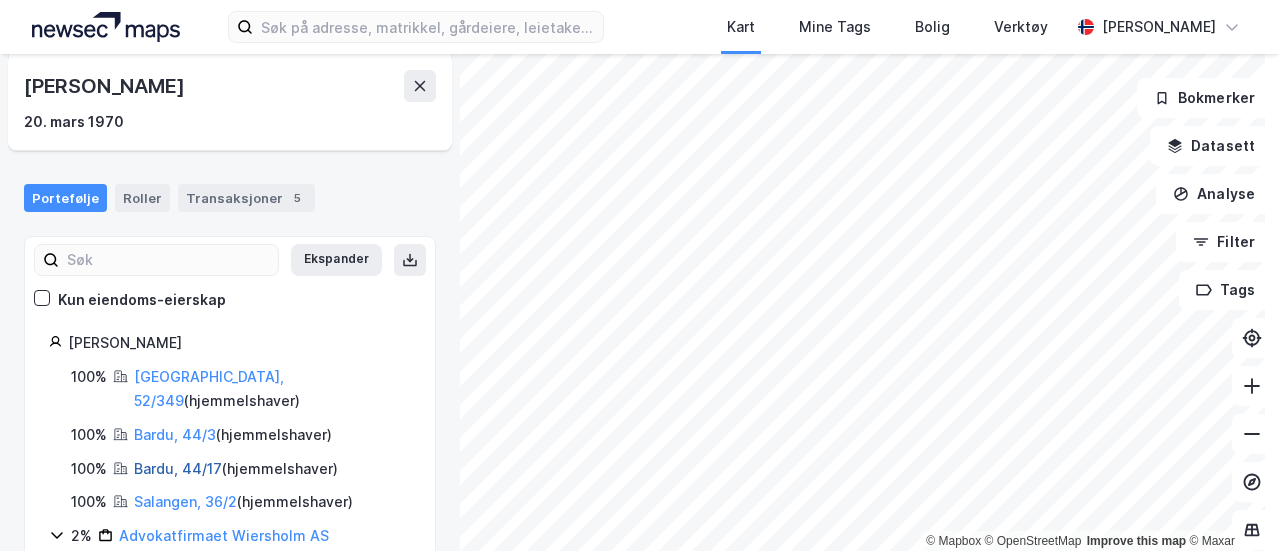 click on "Bardu, 44/17" at bounding box center (178, 468) 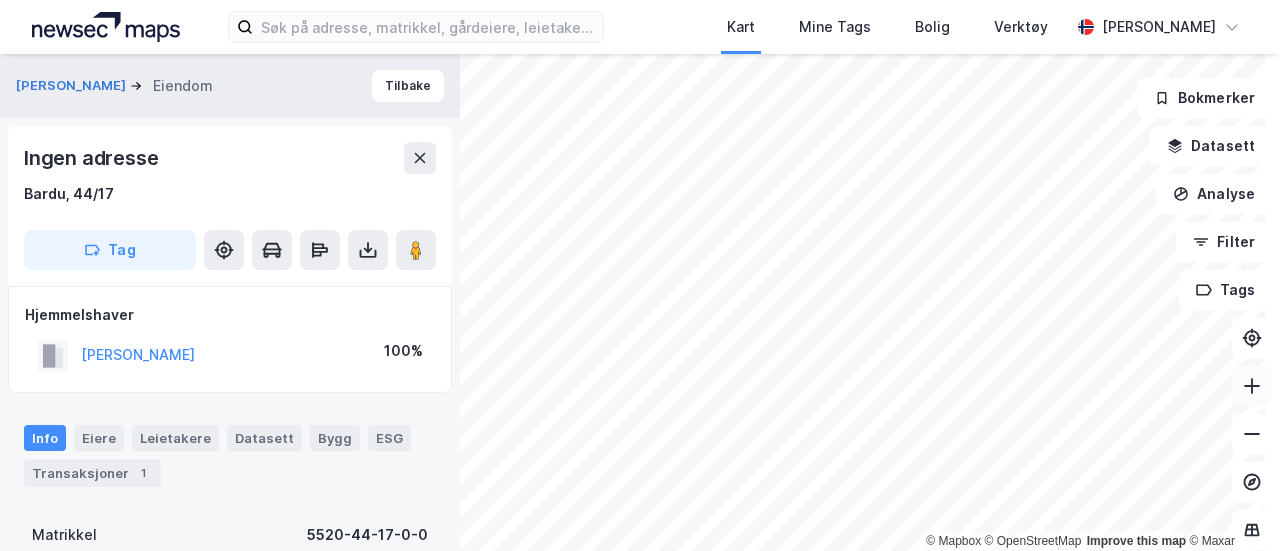 click 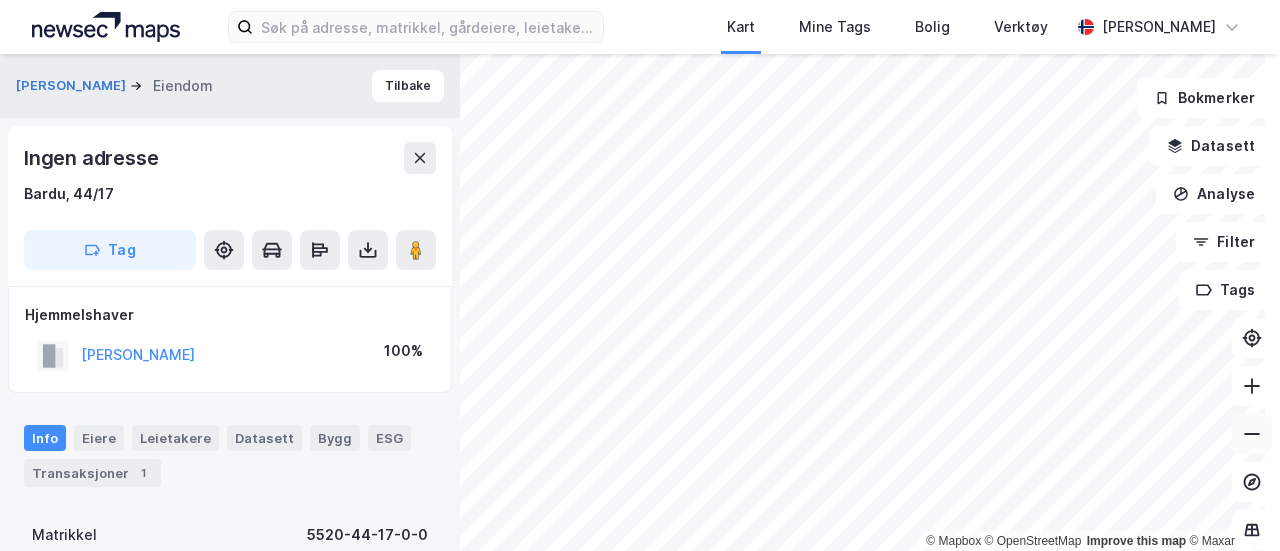 click 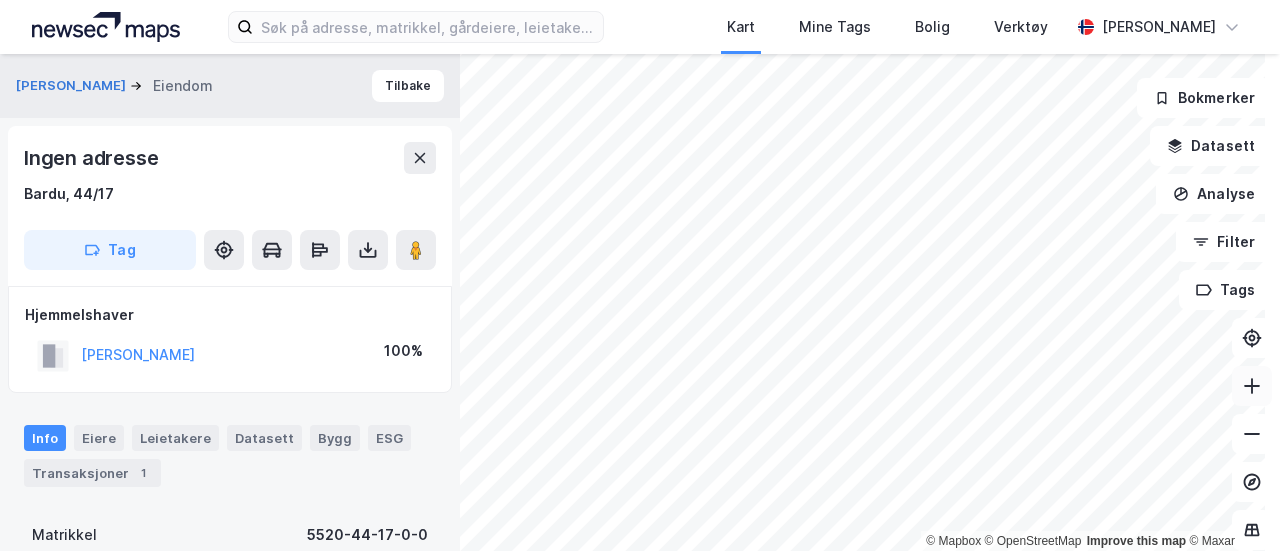 click at bounding box center [1252, 386] 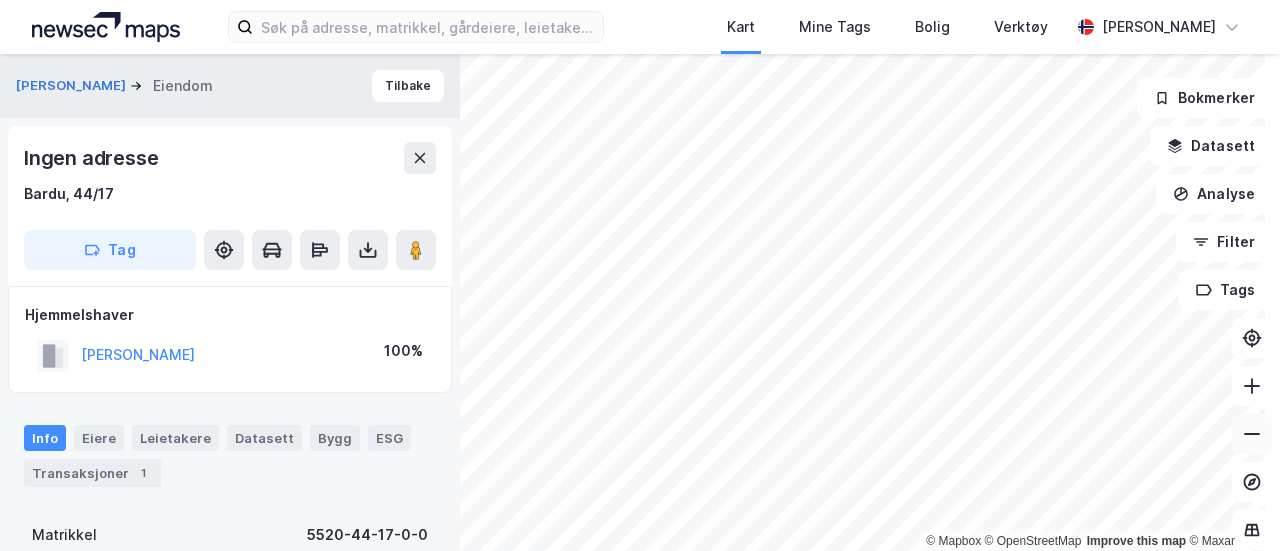 click 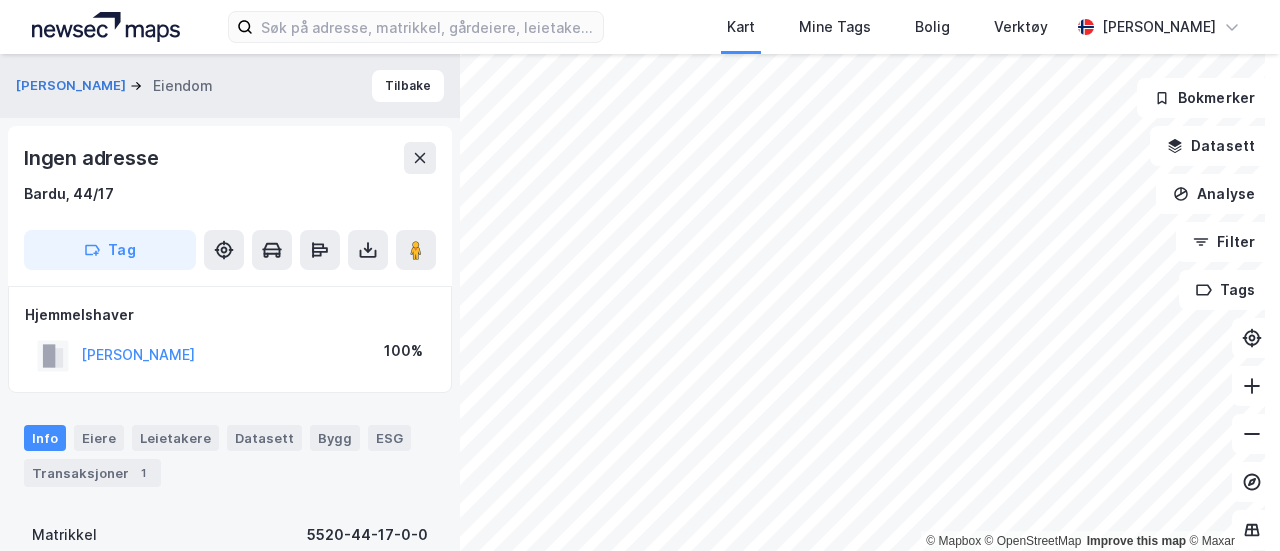 click on "Kart Mine Tags [PERSON_NAME] Verktøy Ståle Meleng © Mapbox   © OpenStreetMap   Improve this map   © [PERSON_NAME] OTTAR   Eiendom Tilbake Ingen adresse Bardu, 44/17 Tag Hjemmelshaver MELENG STÅLE OTTAR 100% Info Eiere Leietakere Datasett Bygg ESG Transaksjoner 1 Matrikkel 5520-44-17-0-0 Tomteareal 1 247 834 ㎡ Bruksareal (BRA) 0 ㎡ Eiendomstype — Antall leietakere 0 Punktleie Nei Festegrunn Nei Tinglyst Ja Kommunekart Miljøstatus Bokmerker Datasett Analyse Filter Tags" at bounding box center (640, 275) 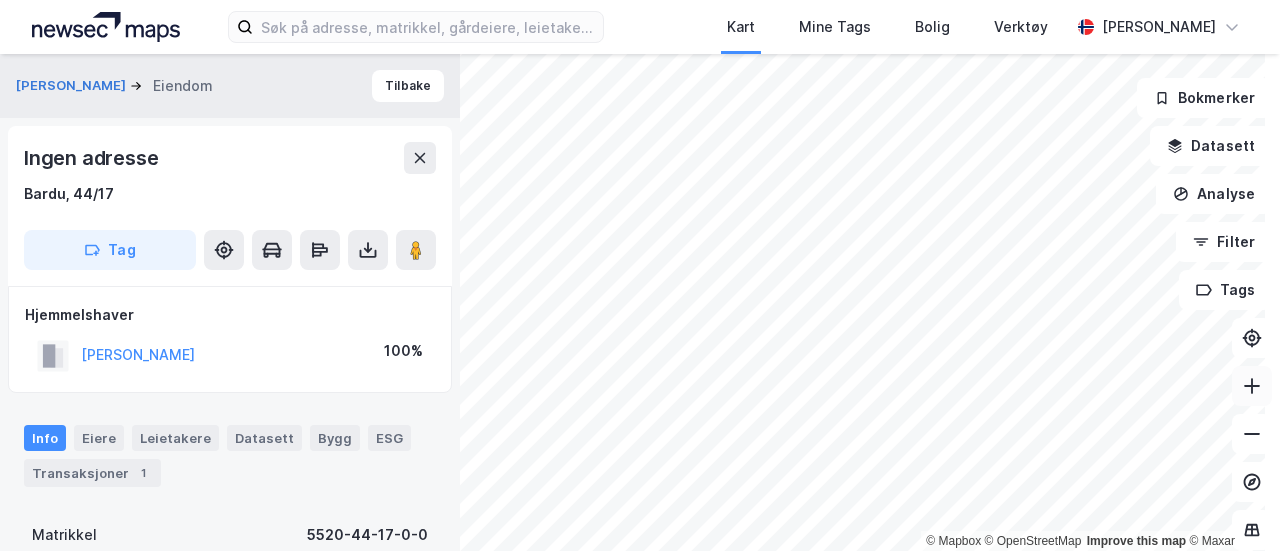 click 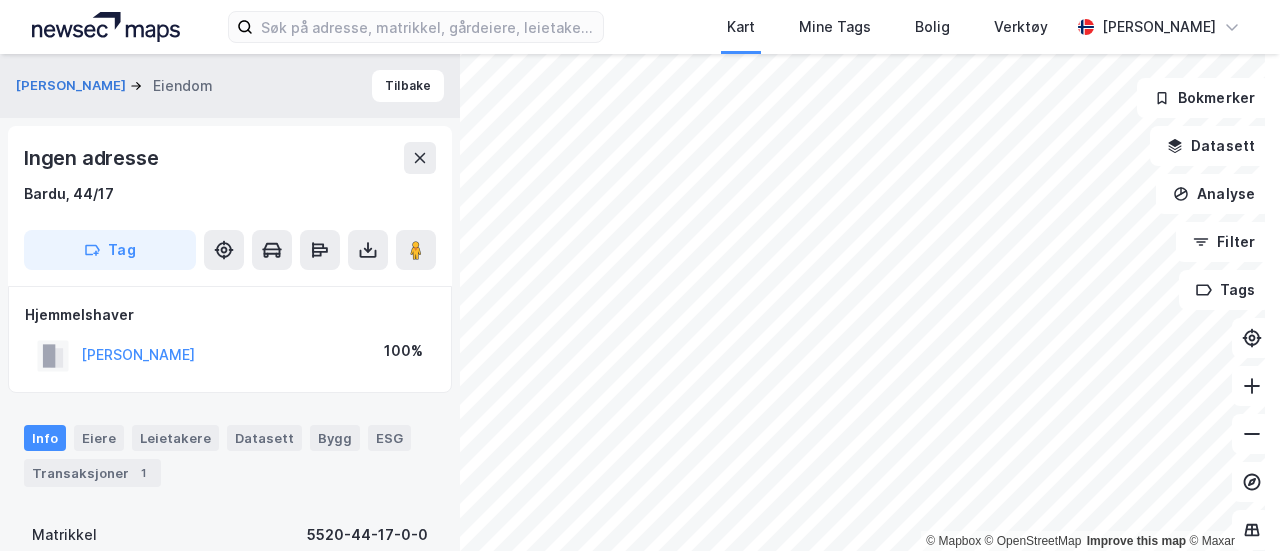 click on "Kart Mine Tags [PERSON_NAME] Verktøy Ståle Meleng © Mapbox   © OpenStreetMap   Improve this map   © [PERSON_NAME] OTTAR   Eiendom Tilbake Ingen adresse Bardu, 44/17 Tag Hjemmelshaver MELENG STÅLE OTTAR 100% Info Eiere Leietakere Datasett Bygg ESG Transaksjoner 1 Matrikkel 5520-44-17-0-0 Tomteareal 1 247 834 ㎡ Bruksareal (BRA) 0 ㎡ Eiendomstype — Antall leietakere 0 Punktleie Nei Festegrunn Nei Tinglyst Ja Kommunekart Miljøstatus Bokmerker Datasett Analyse Filter Tags" at bounding box center (640, 275) 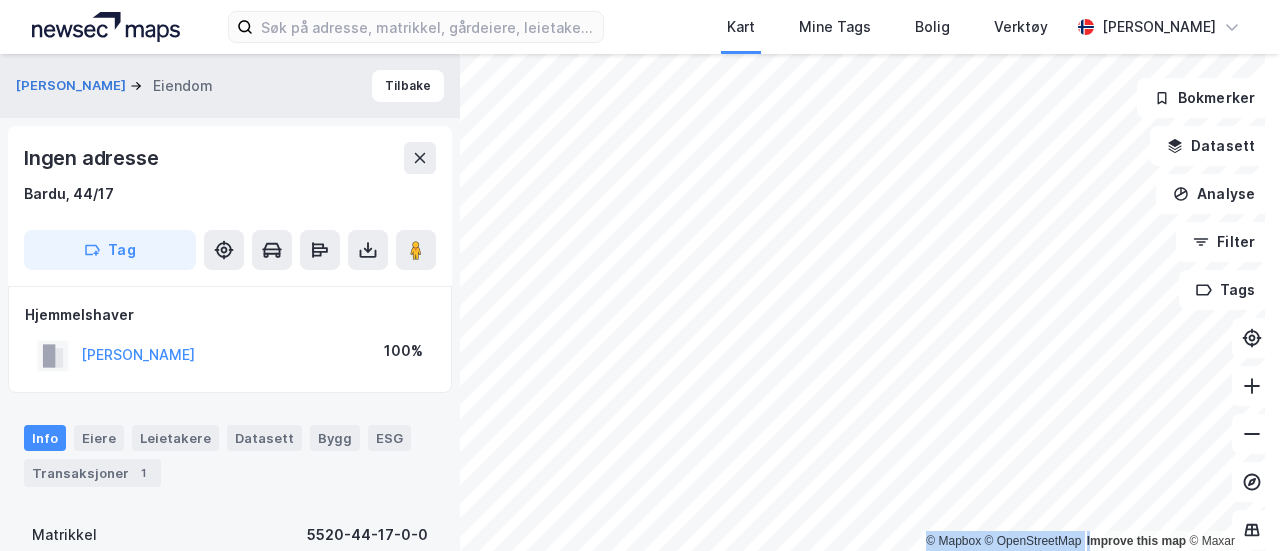click on "© Mapbox   © OpenStreetMap   Improve this map   © Maxar" at bounding box center [640, 302] 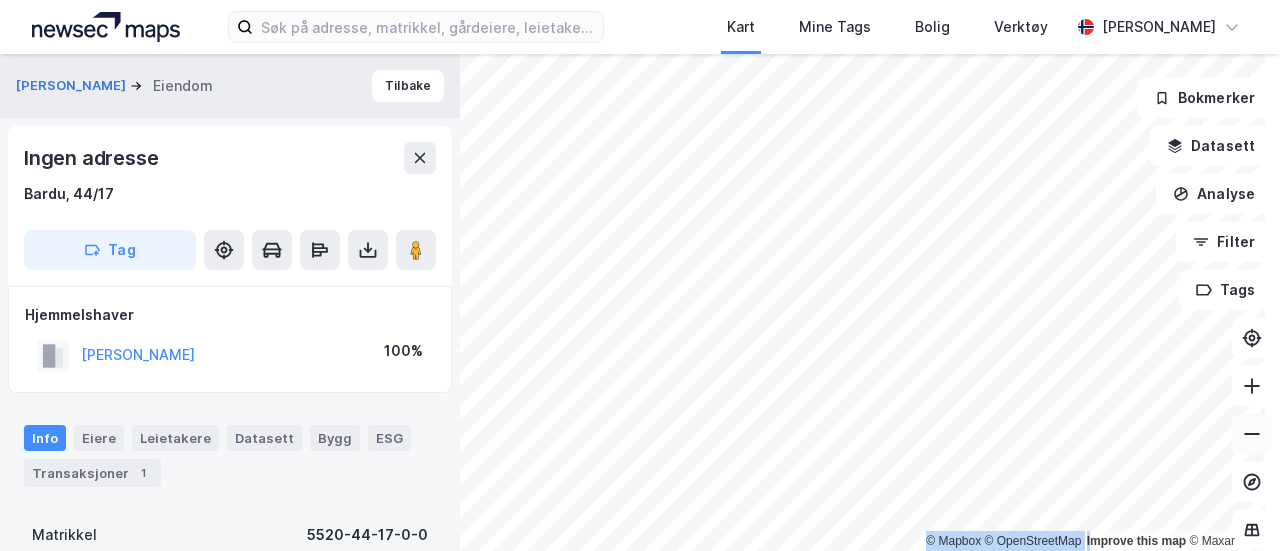 click 